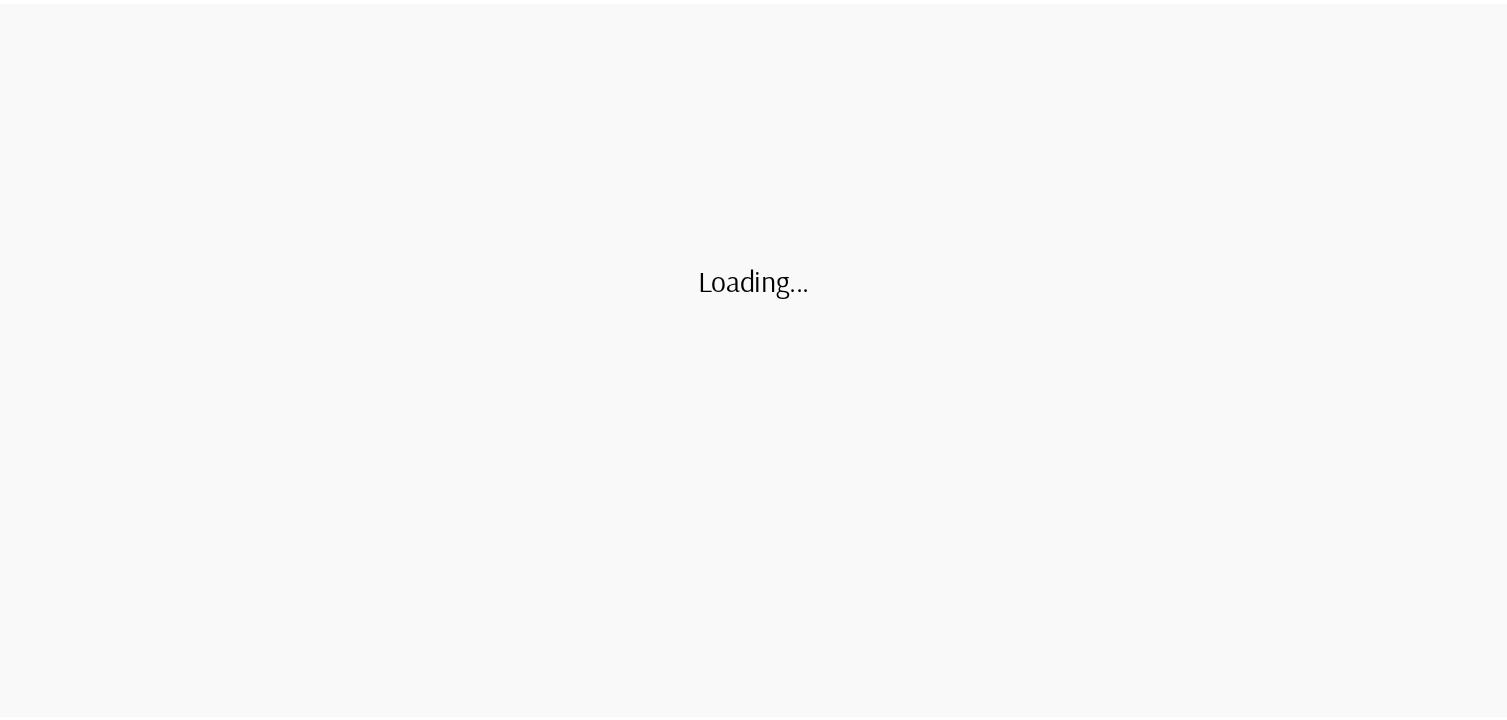 scroll, scrollTop: 0, scrollLeft: 0, axis: both 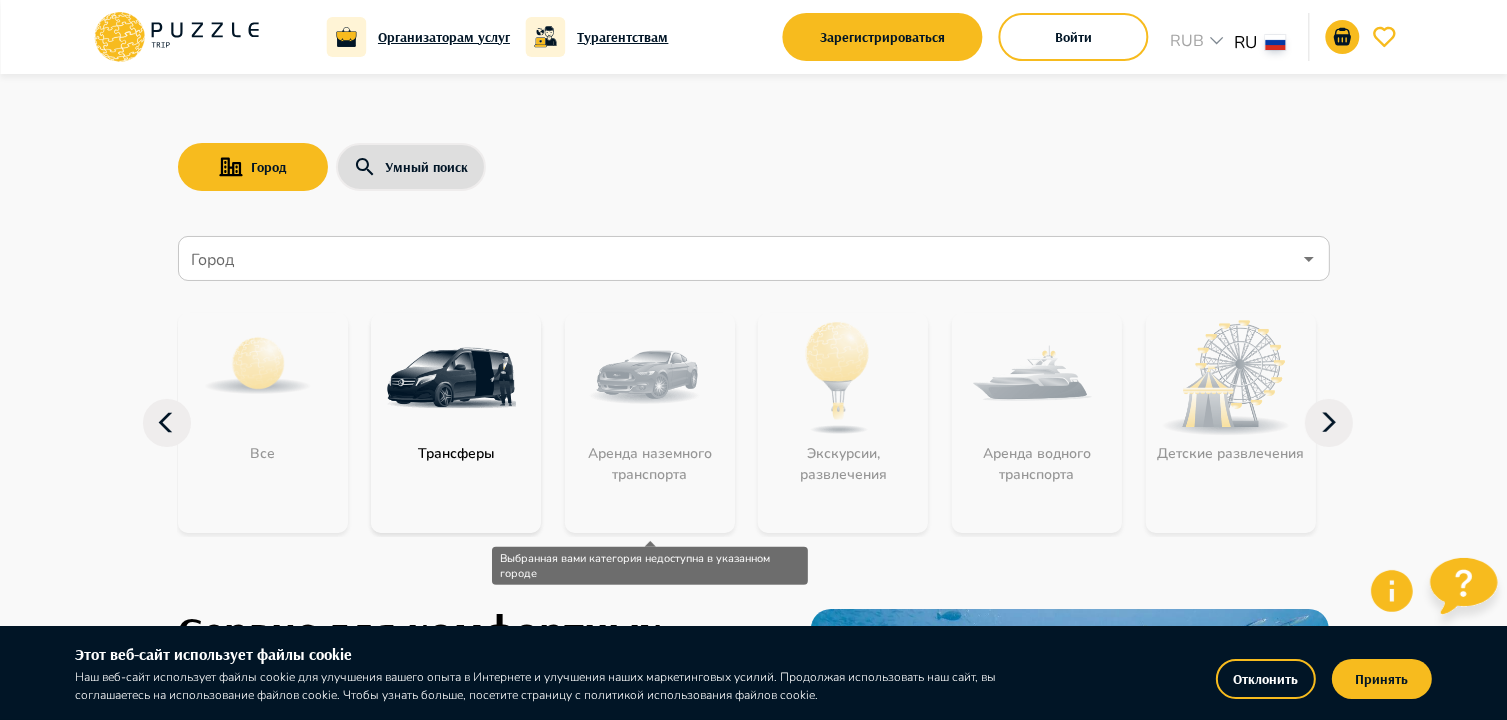 click on "Аренда наземного транспорта" at bounding box center (650, 423) 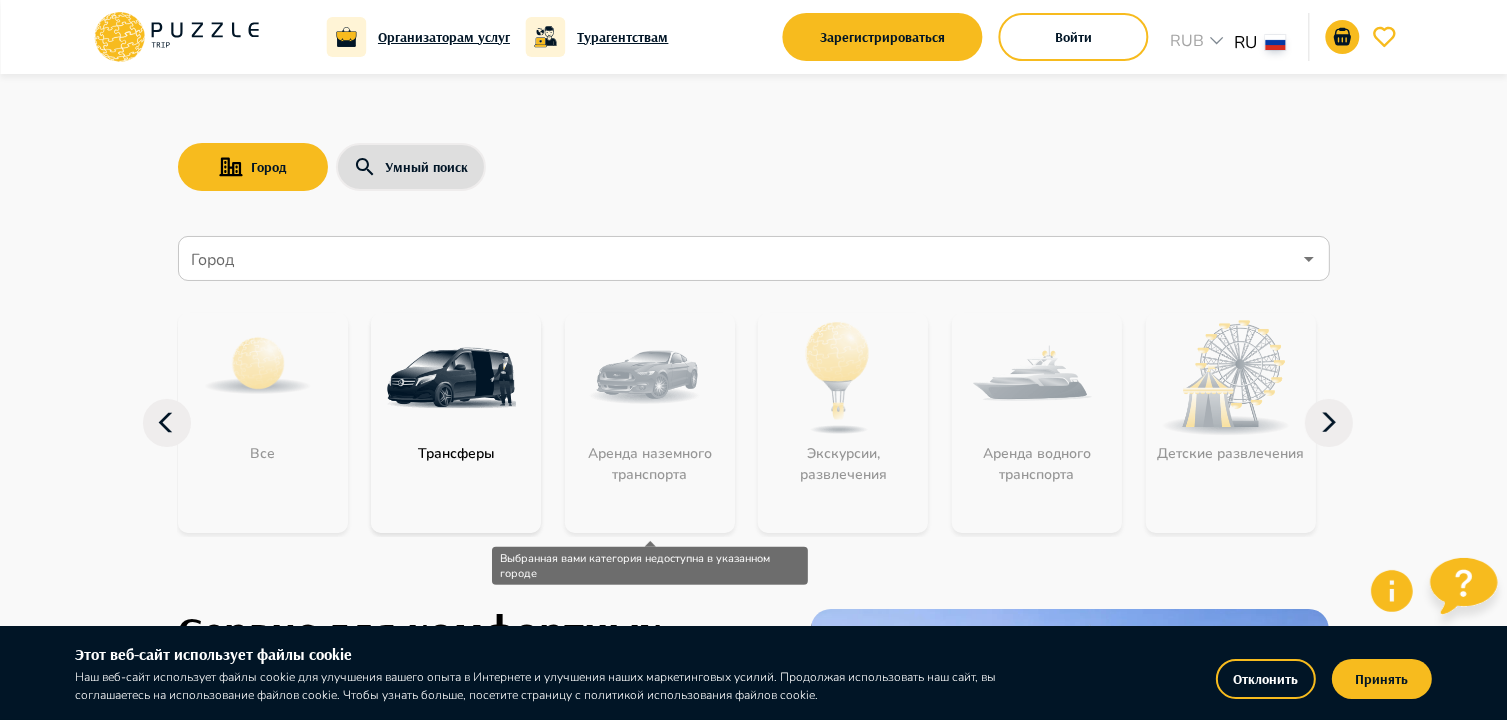 click on "Аренда наземного транспорта" at bounding box center (650, 423) 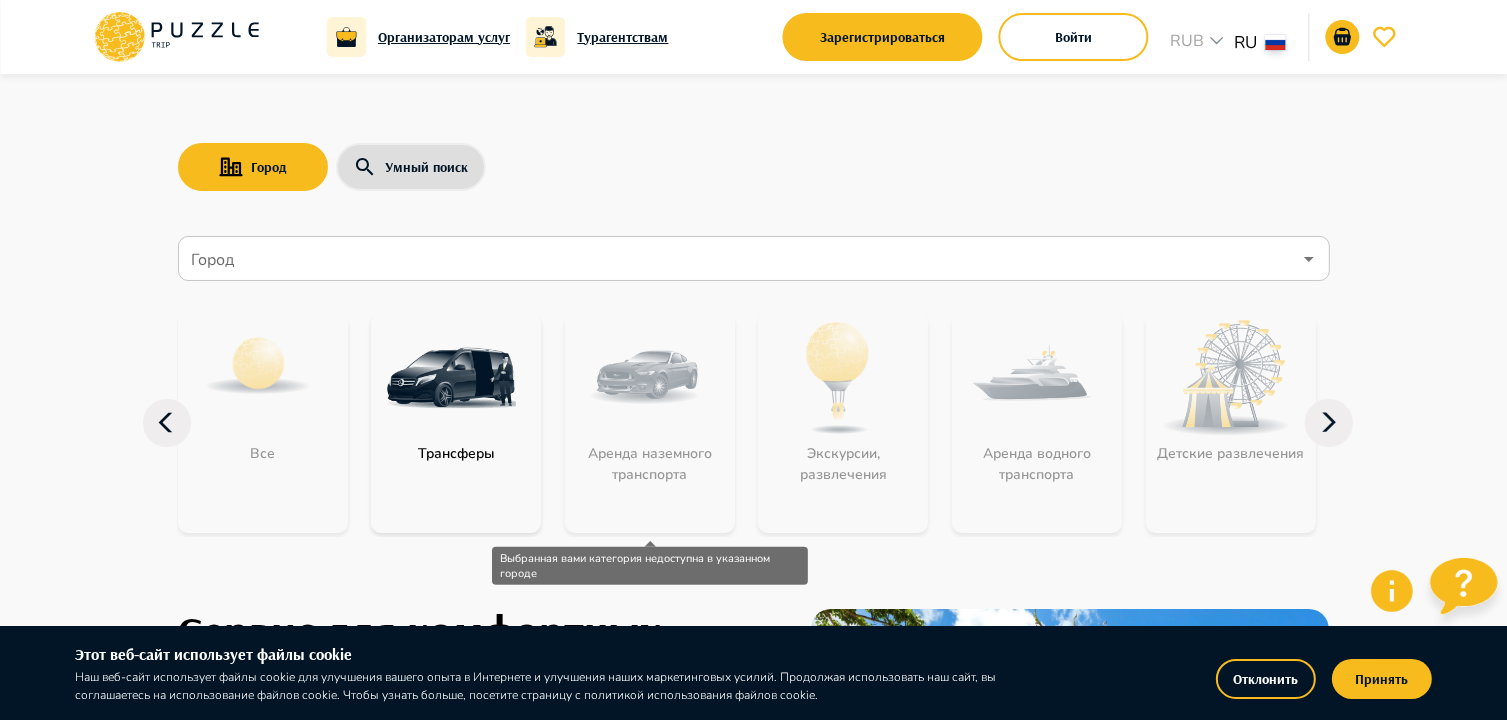 click on "Аренда наземного транспорта" at bounding box center [650, 423] 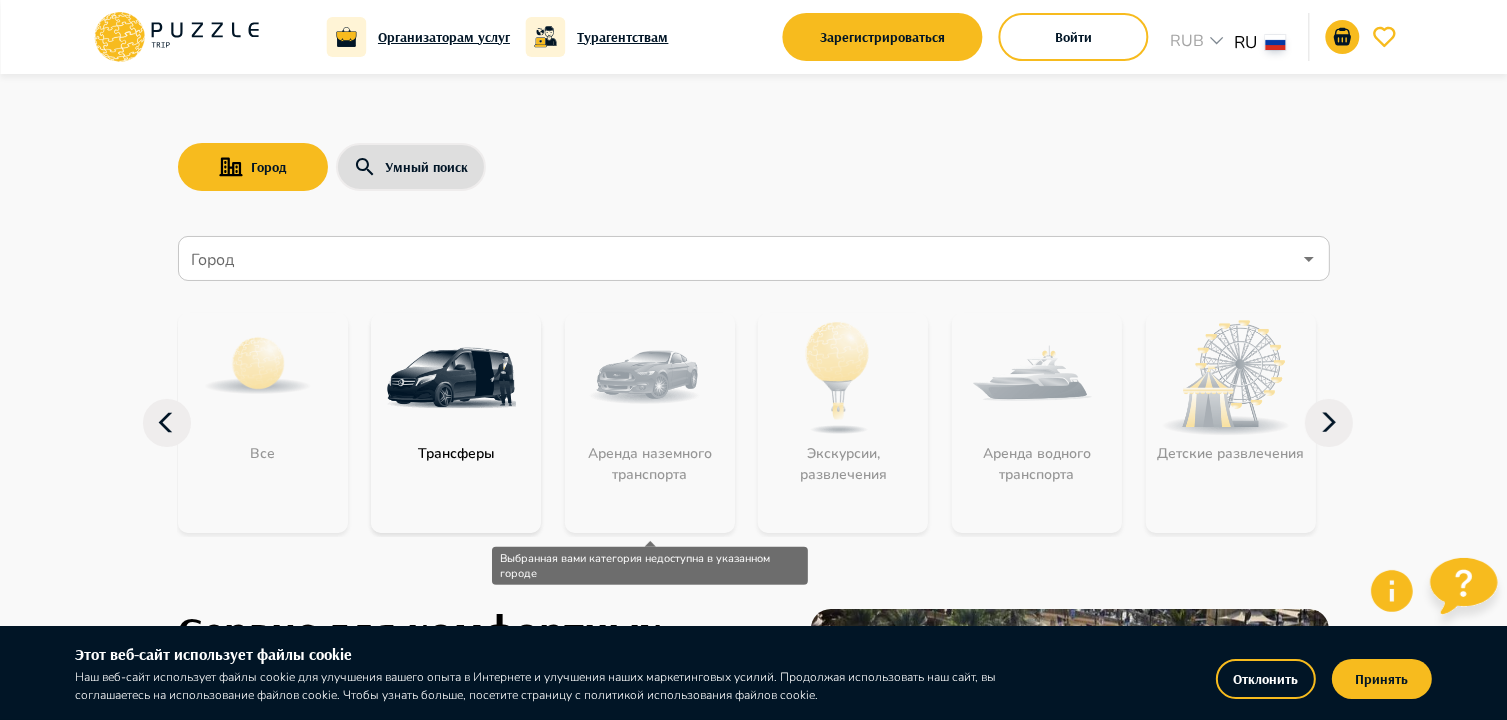 click on "Аренда наземного транспорта" at bounding box center [650, 423] 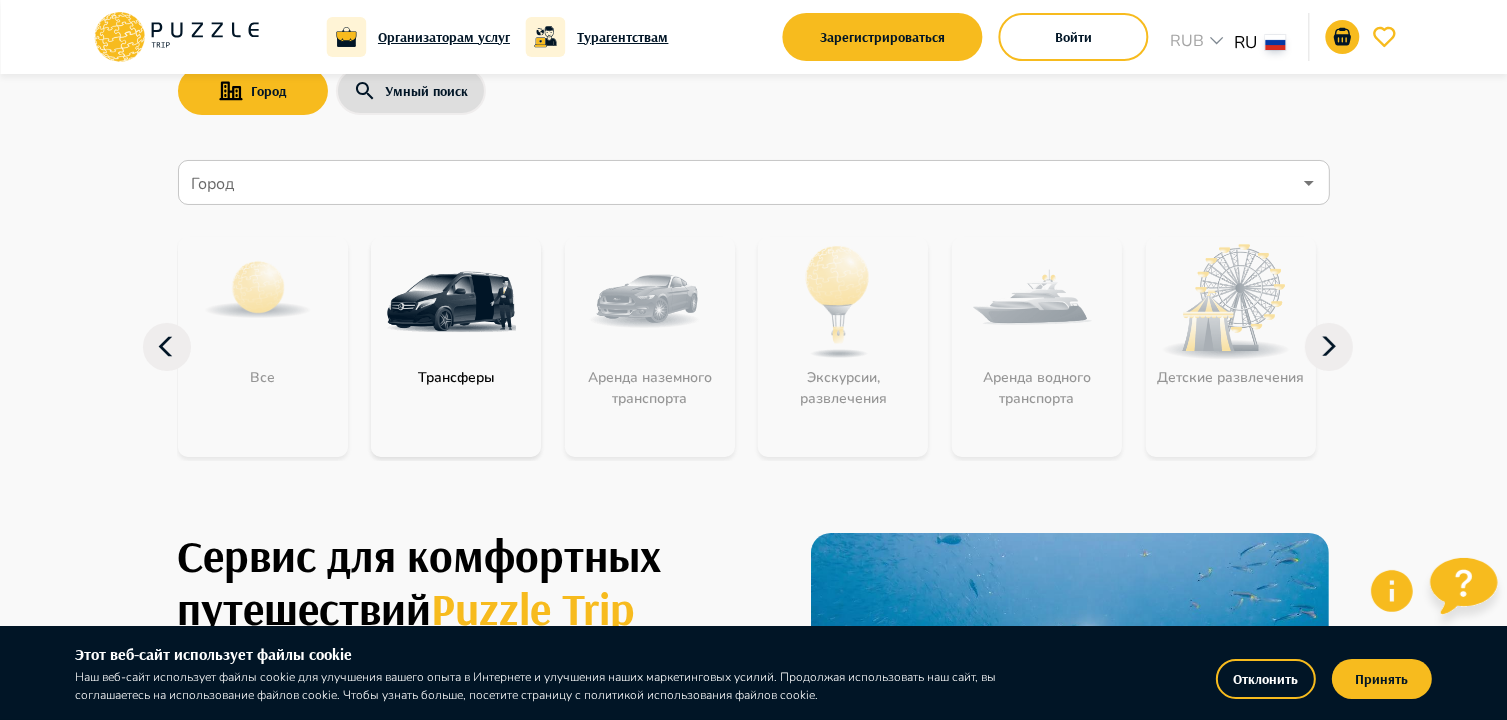 scroll, scrollTop: 0, scrollLeft: 0, axis: both 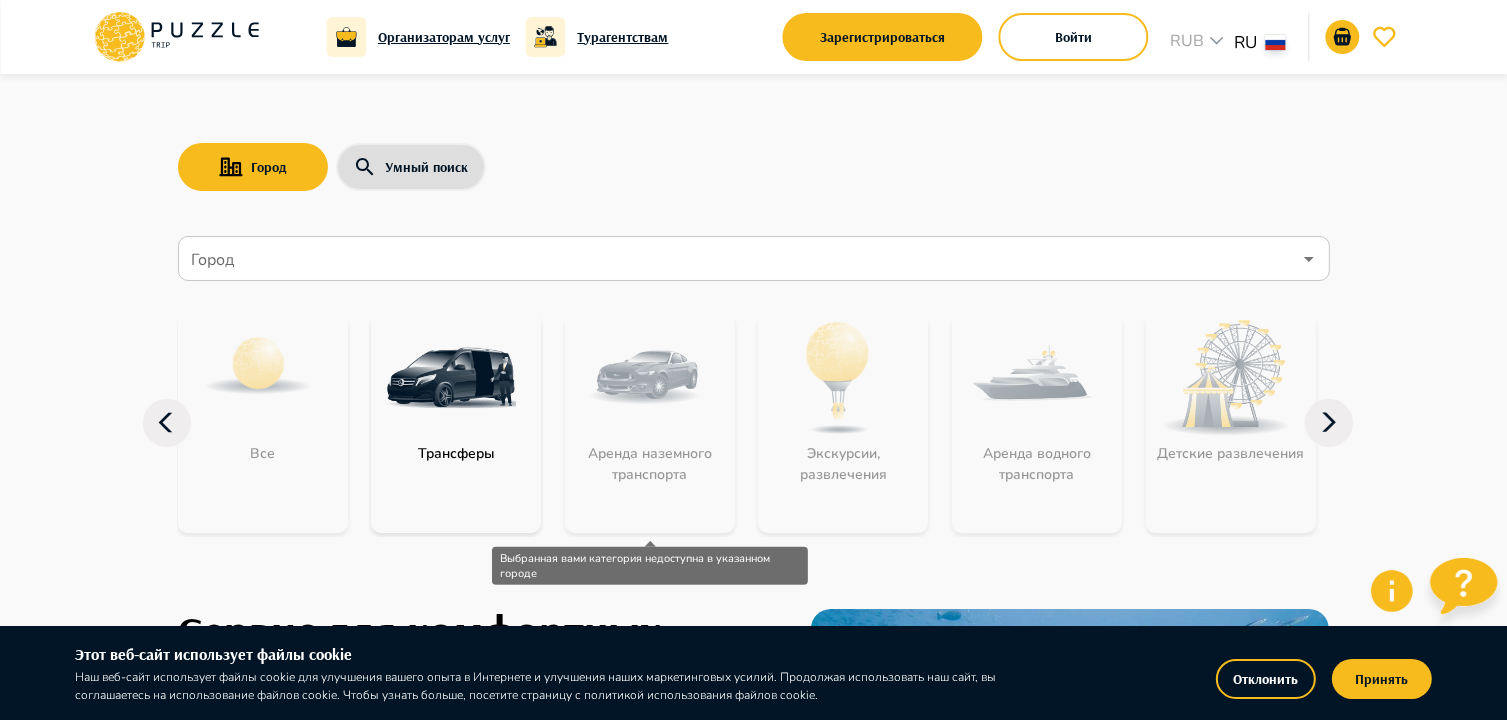 click on "Аренда наземного транспорта" at bounding box center [650, 423] 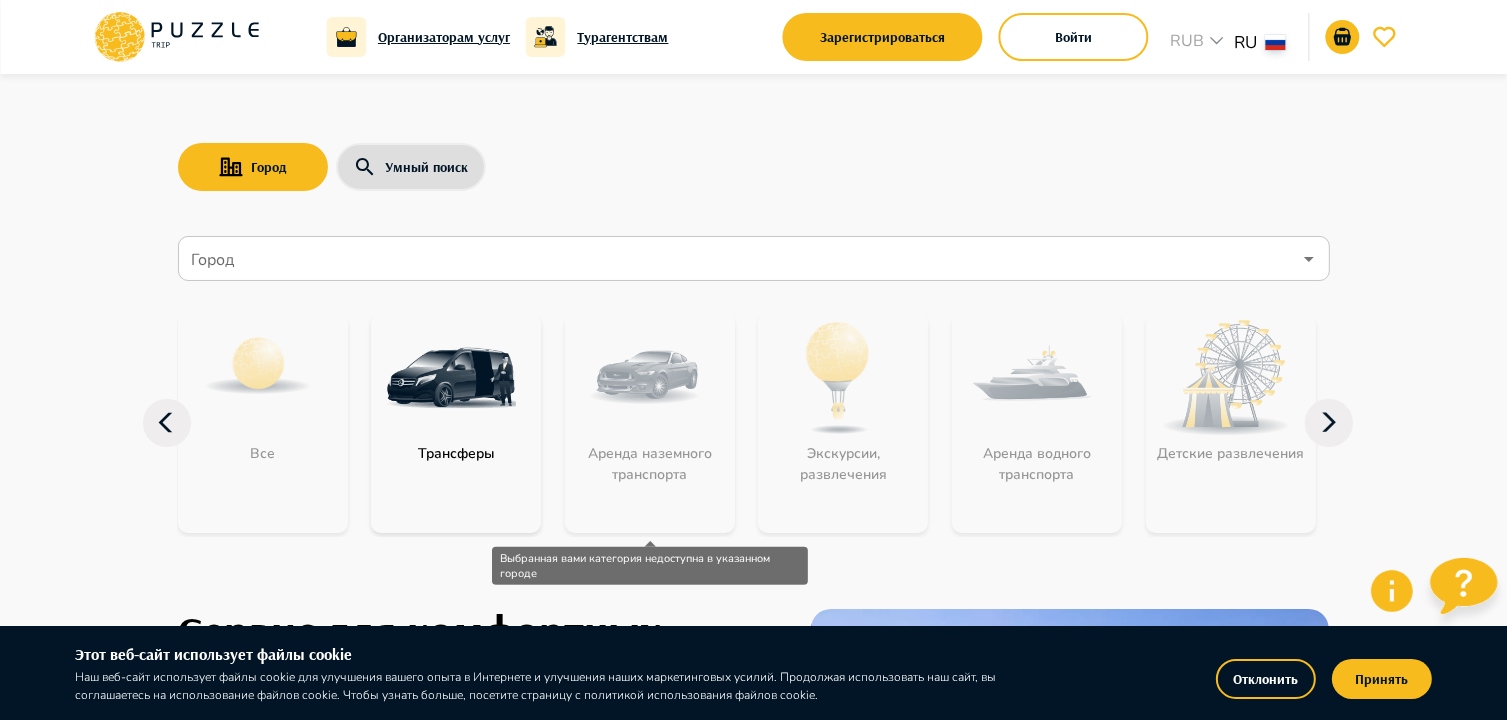 click on "Аренда наземного транспорта" at bounding box center (650, 423) 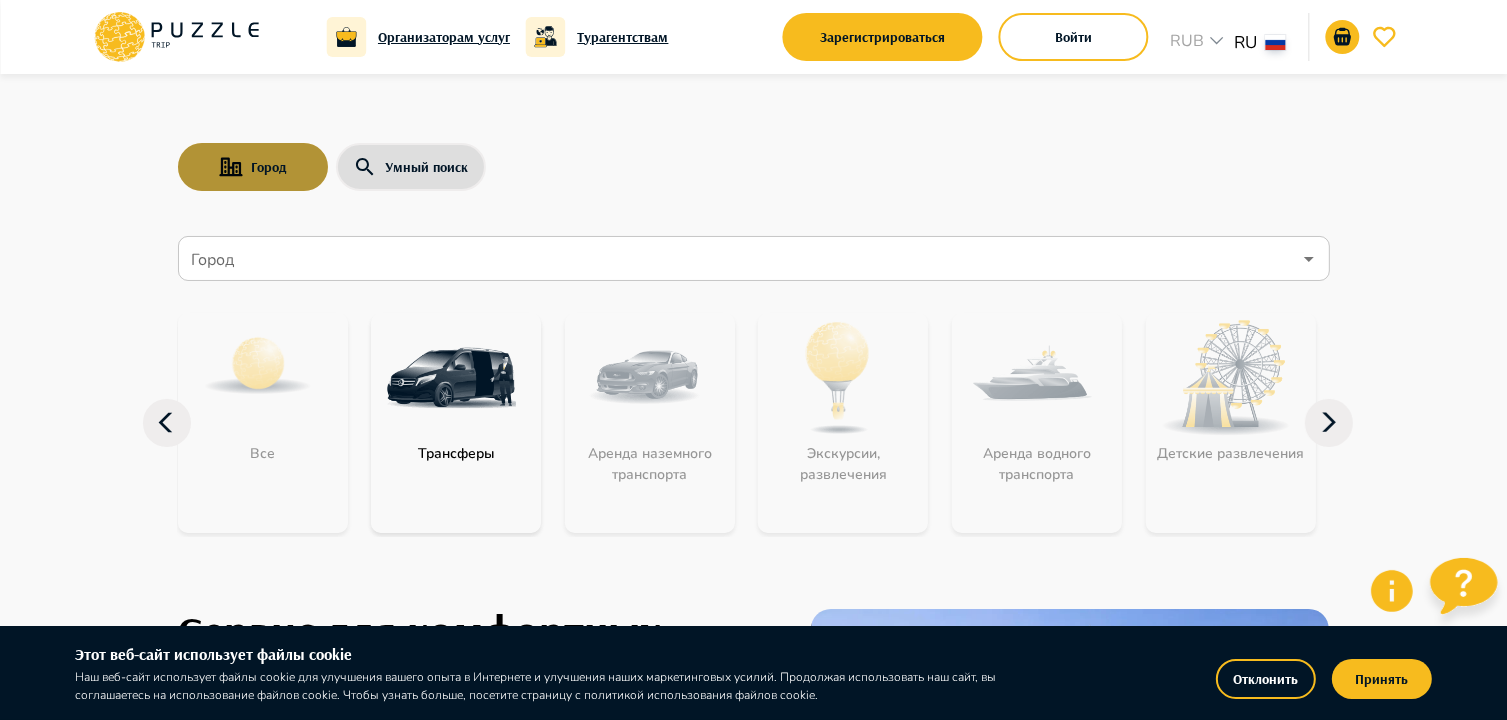 click on "Город" at bounding box center [253, 167] 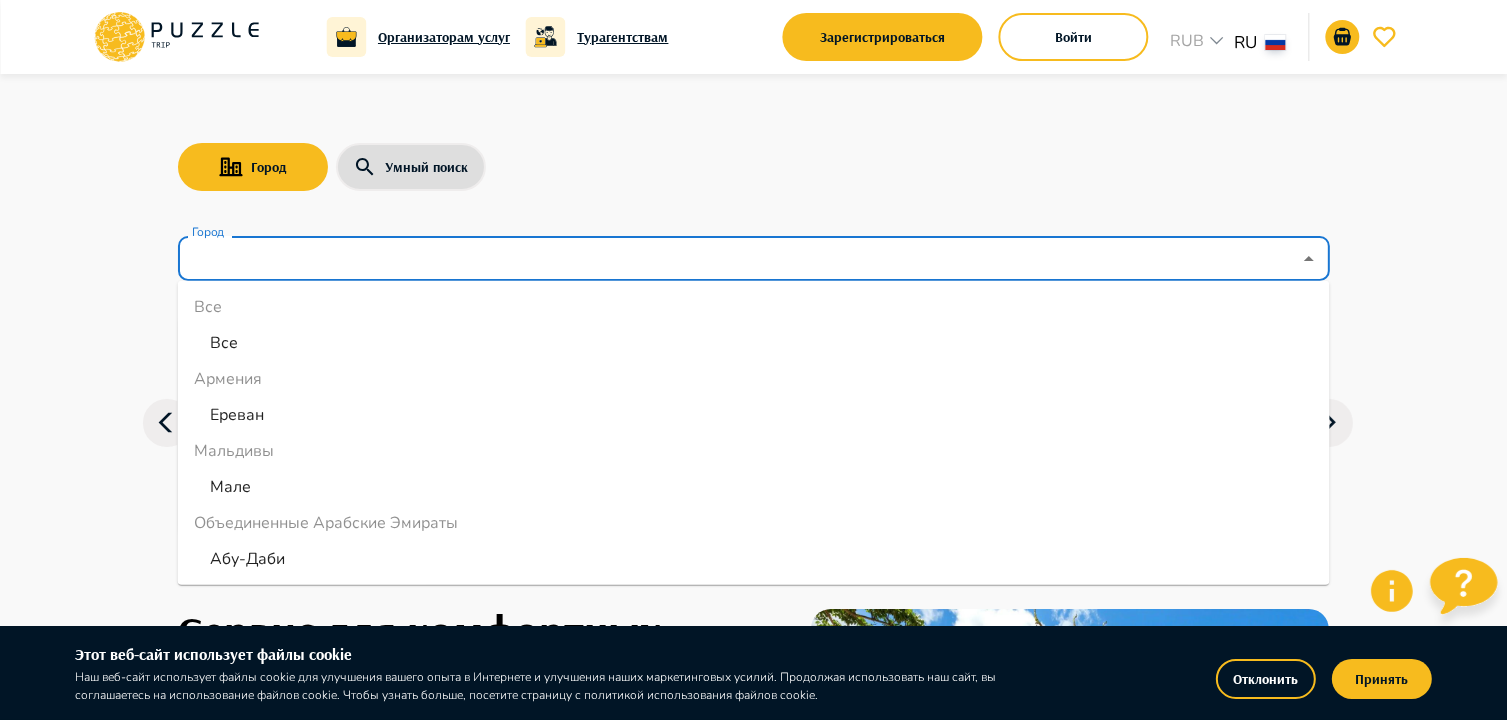 click on "Город" at bounding box center (739, 259) 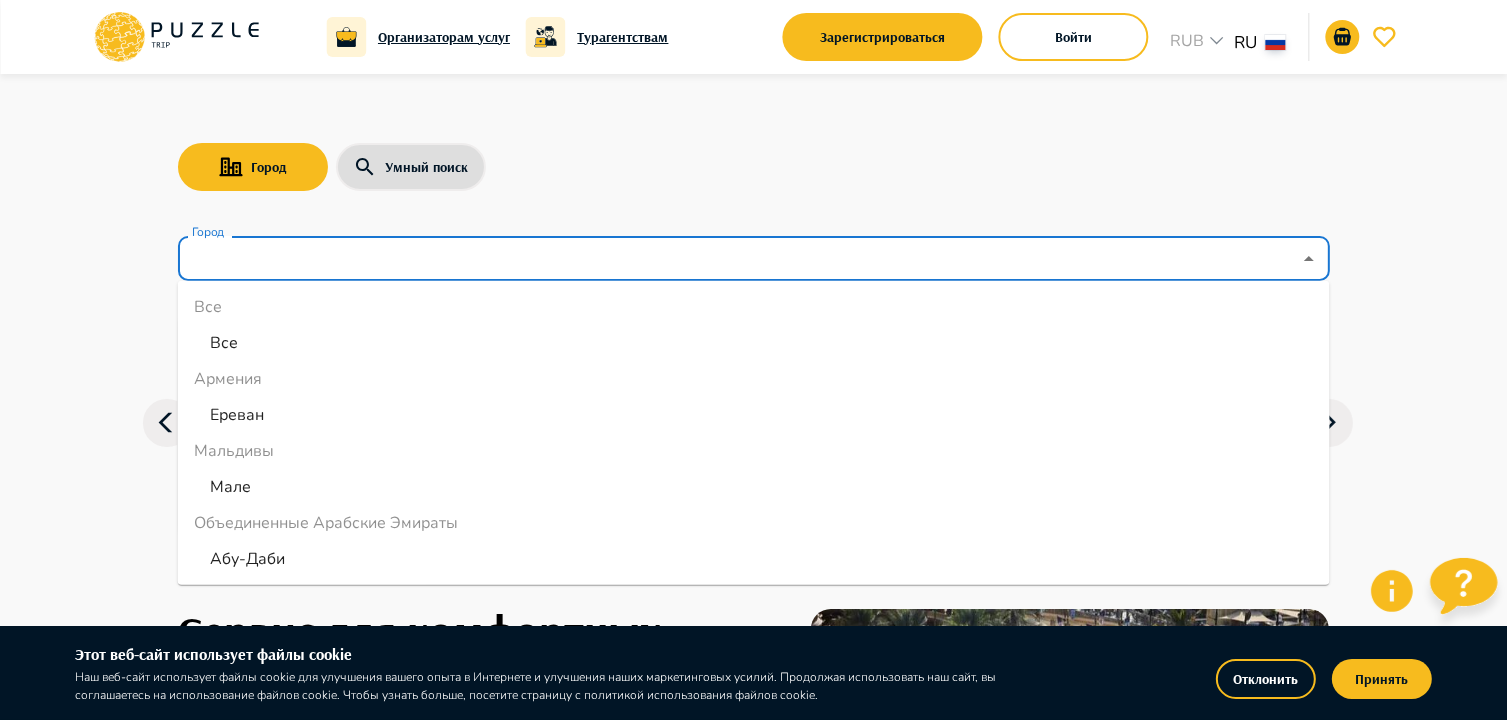 scroll, scrollTop: 800, scrollLeft: 0, axis: vertical 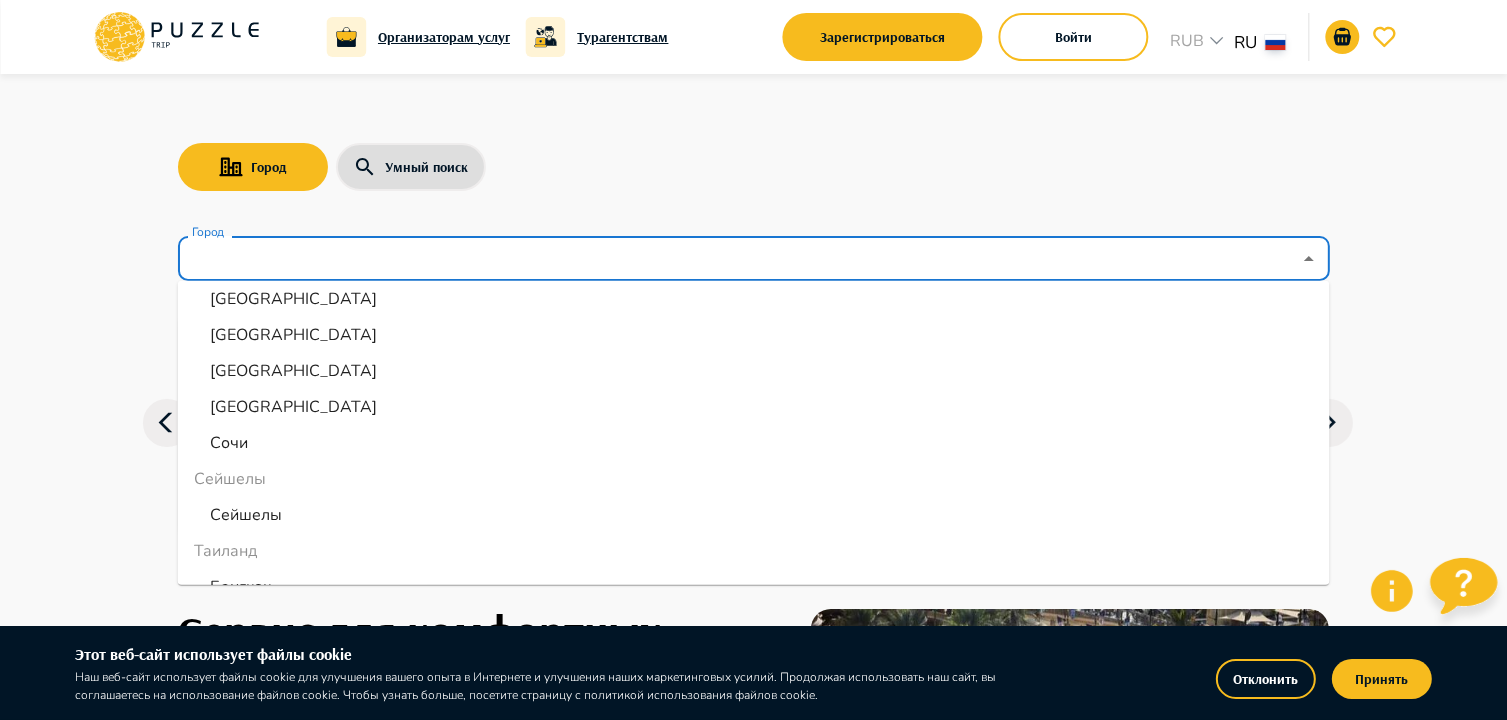click on "Сочи" at bounding box center [754, 443] 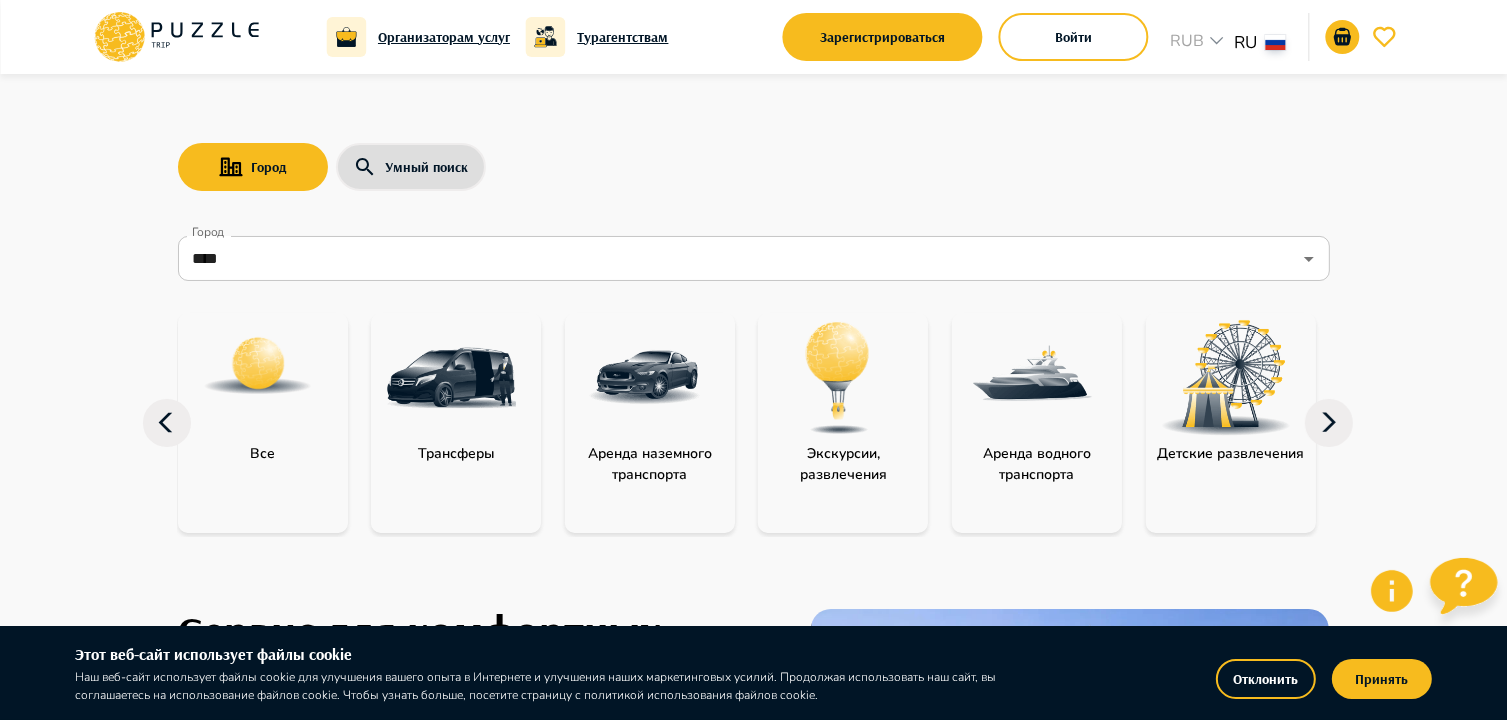 click at bounding box center (645, 378) 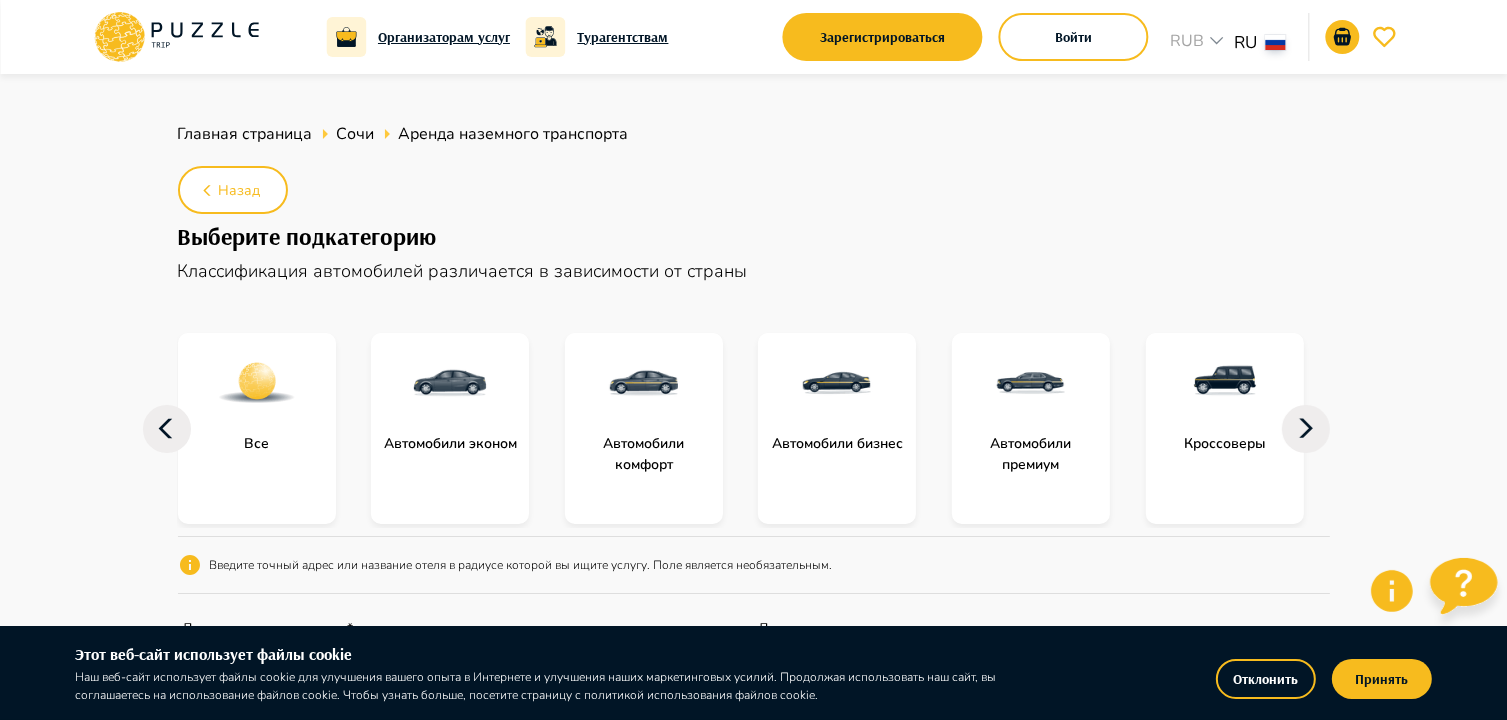 click at bounding box center (1031, 383) 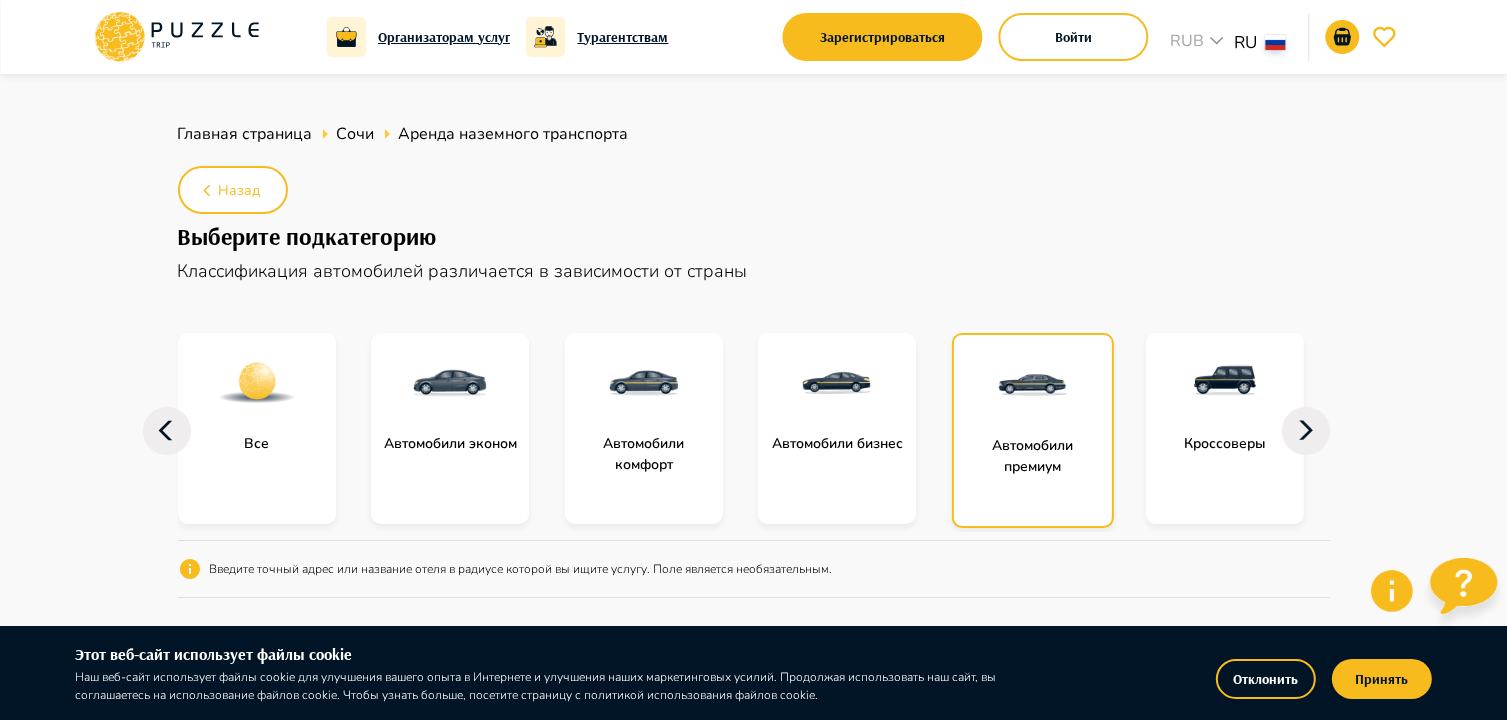 click at bounding box center [1033, 385] 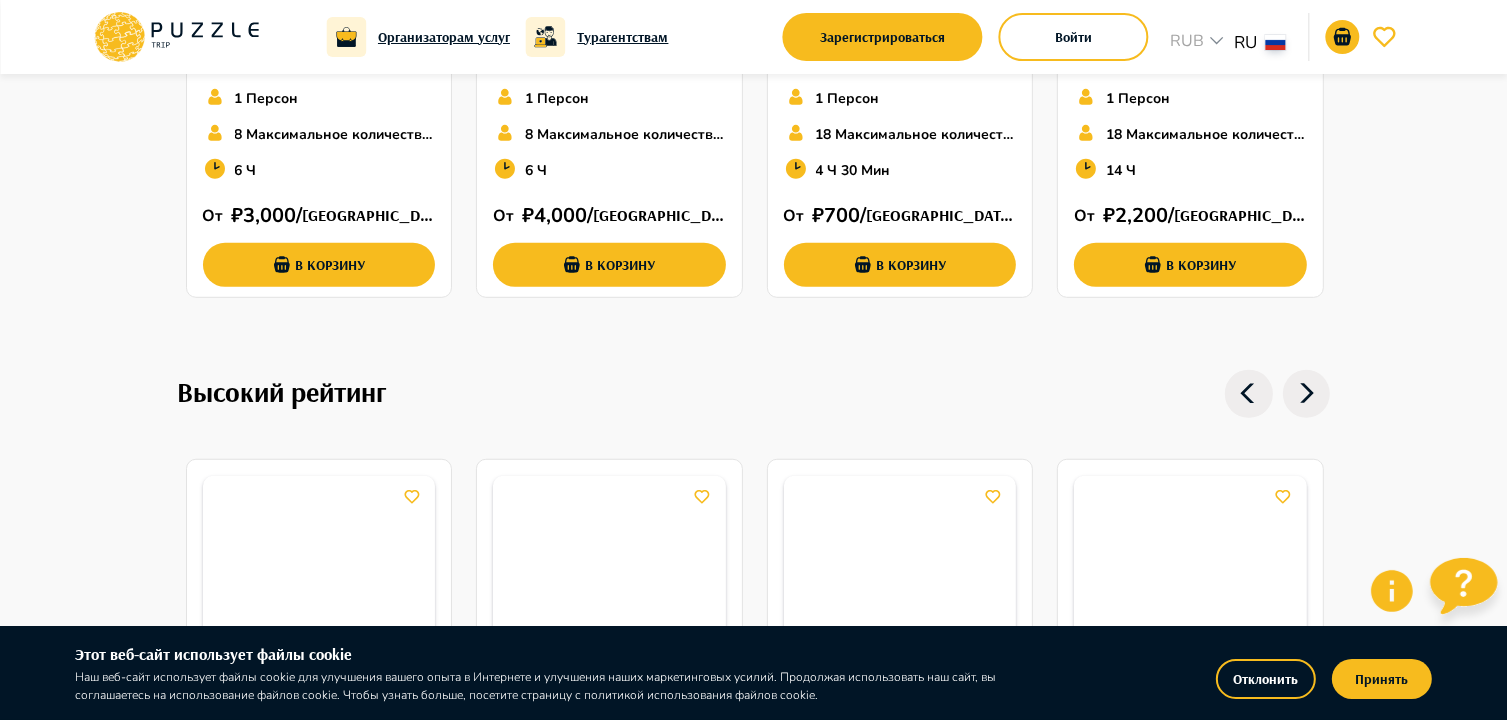 scroll, scrollTop: 1800, scrollLeft: 0, axis: vertical 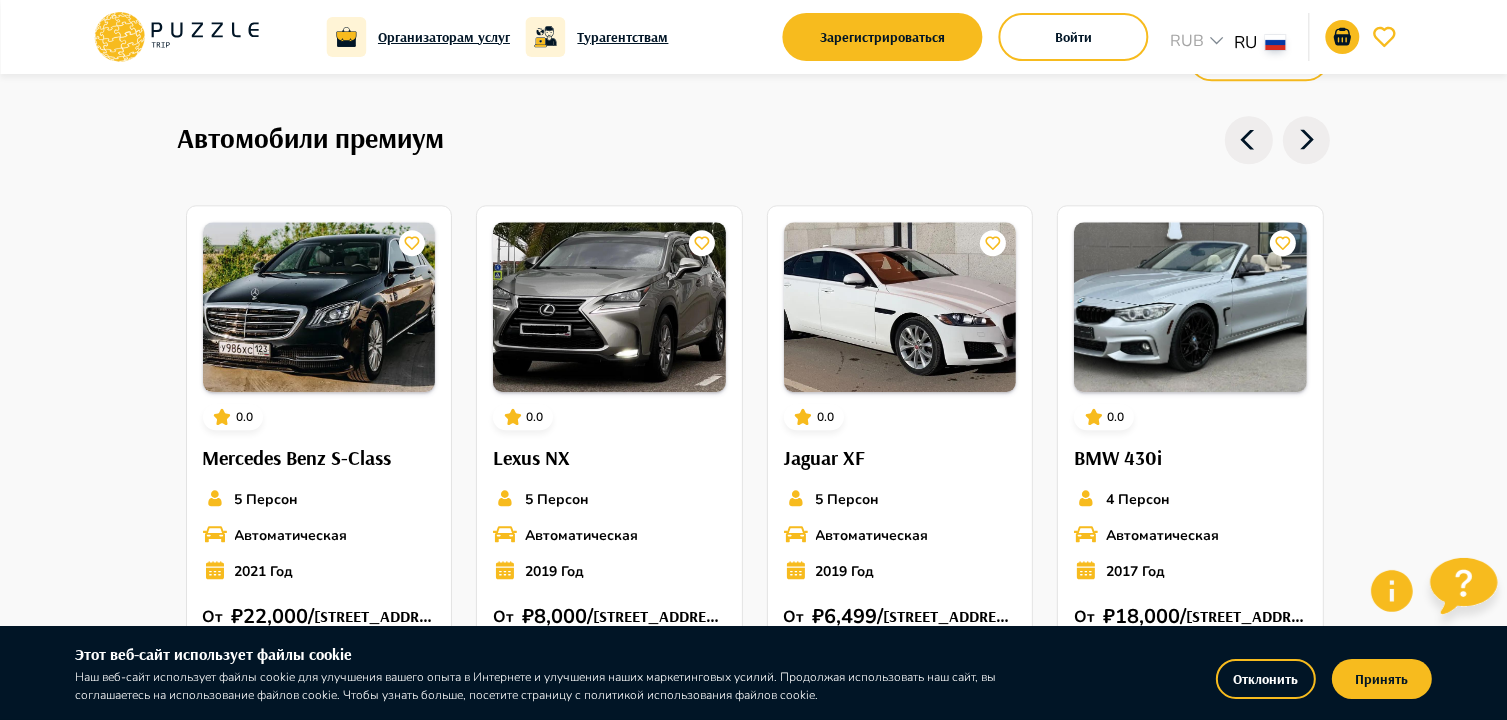 click 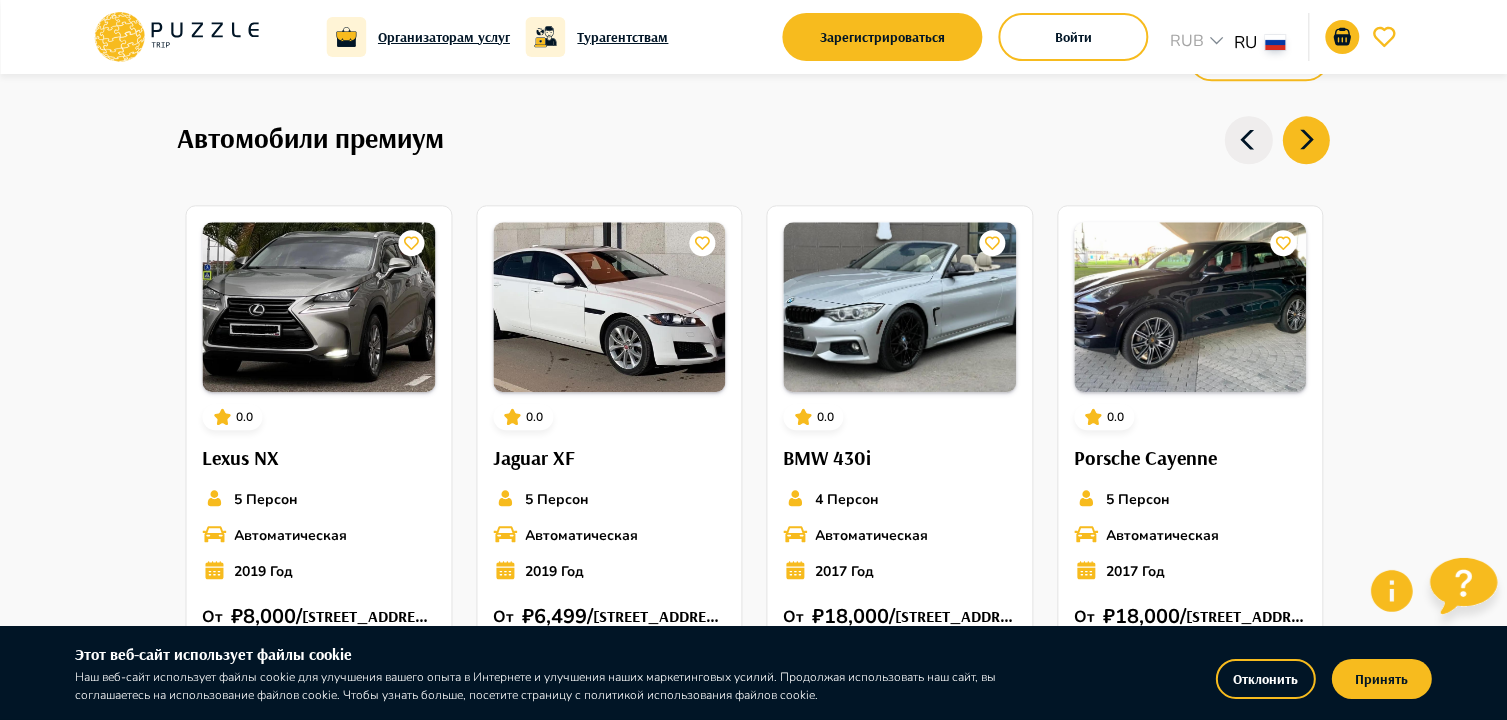 click 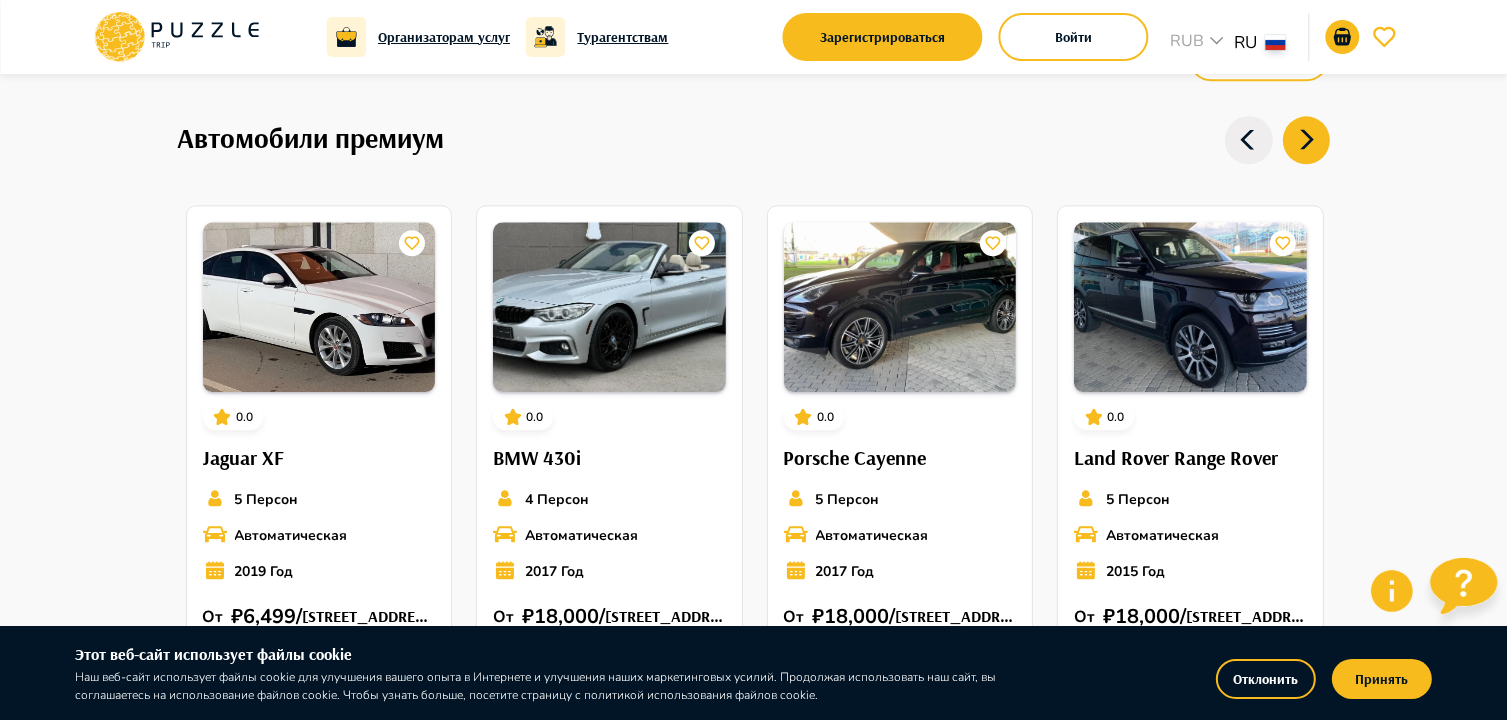click 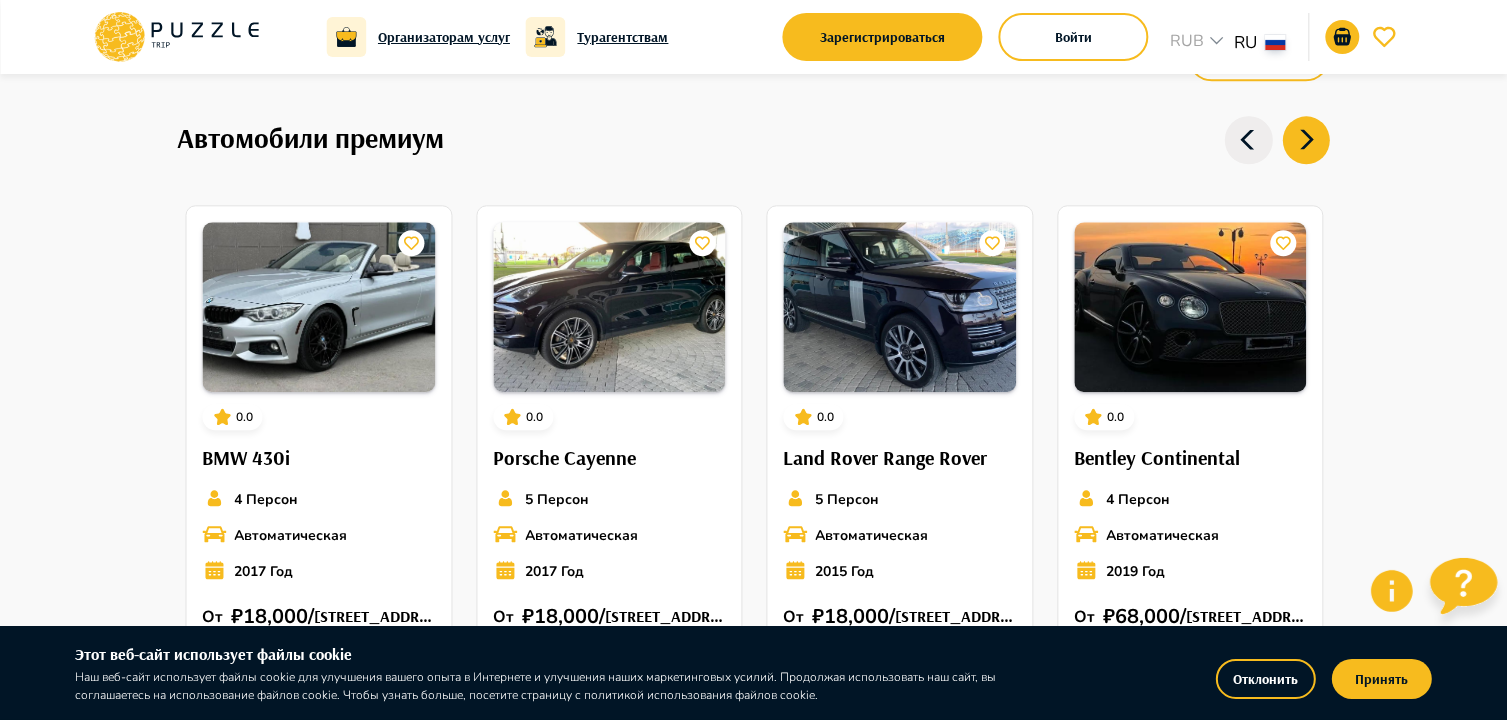 click 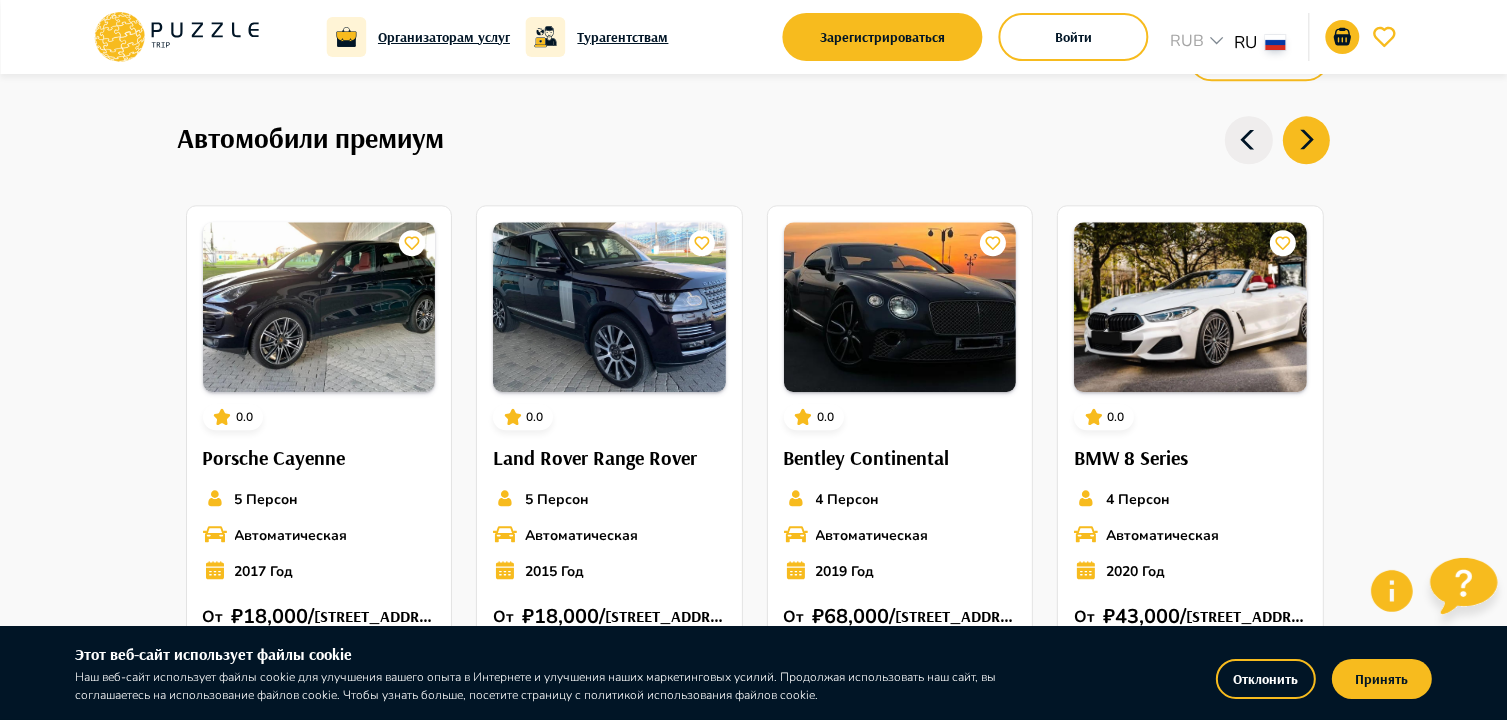 click 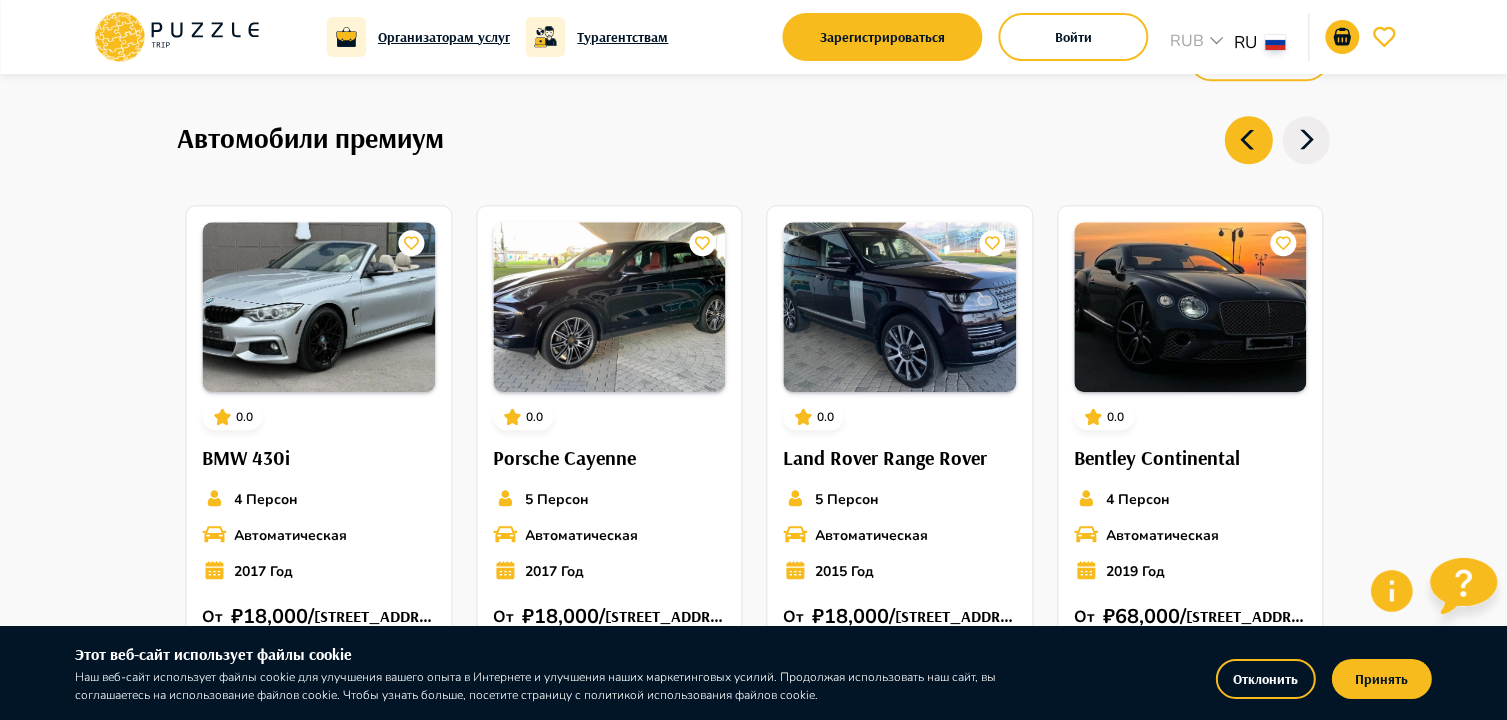 click 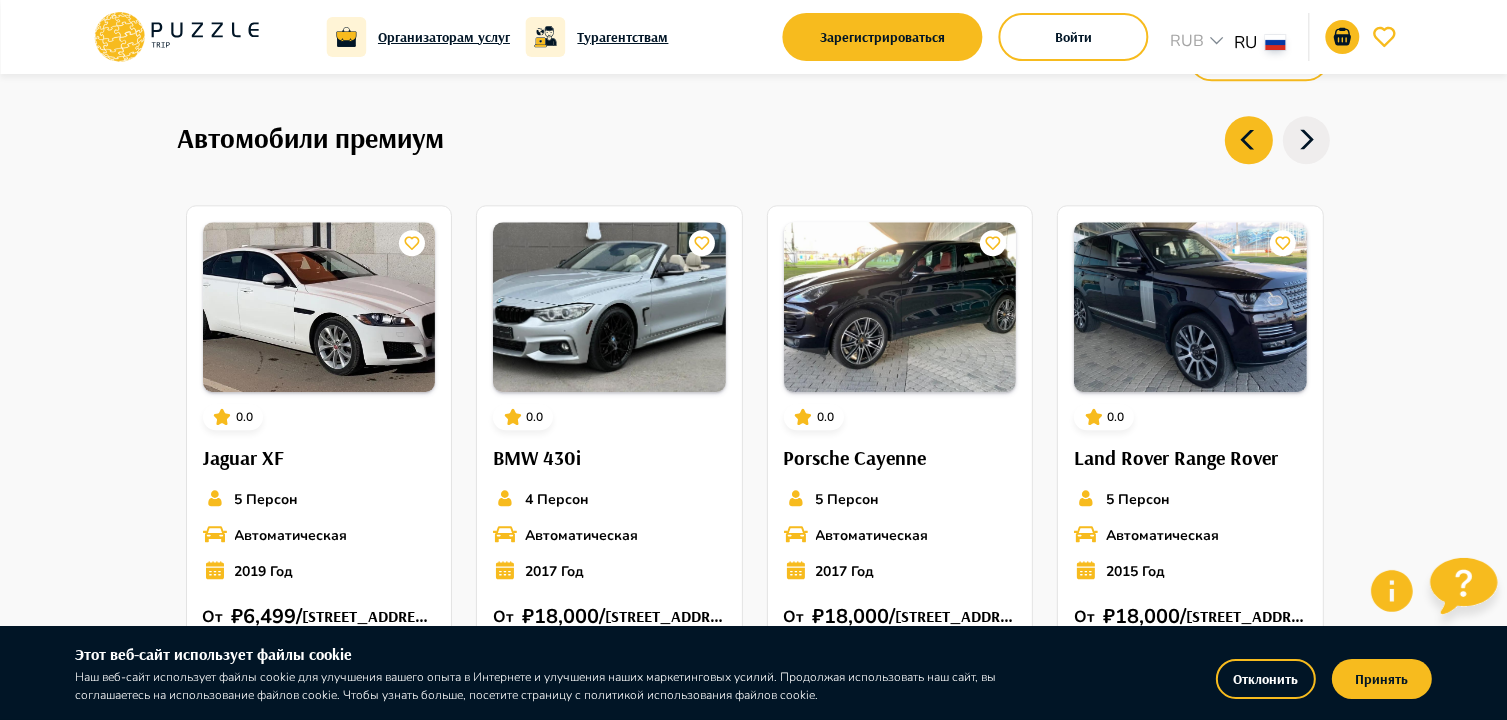 click 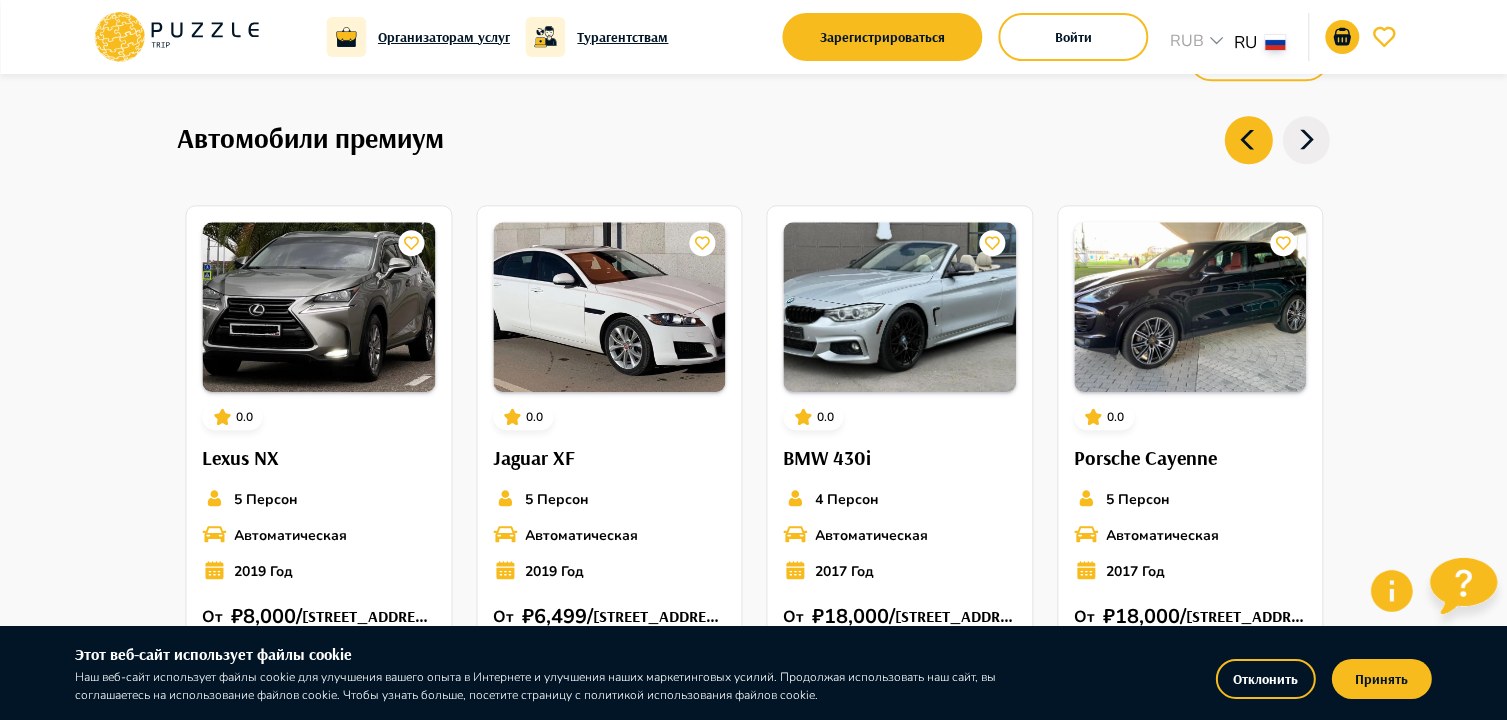 click 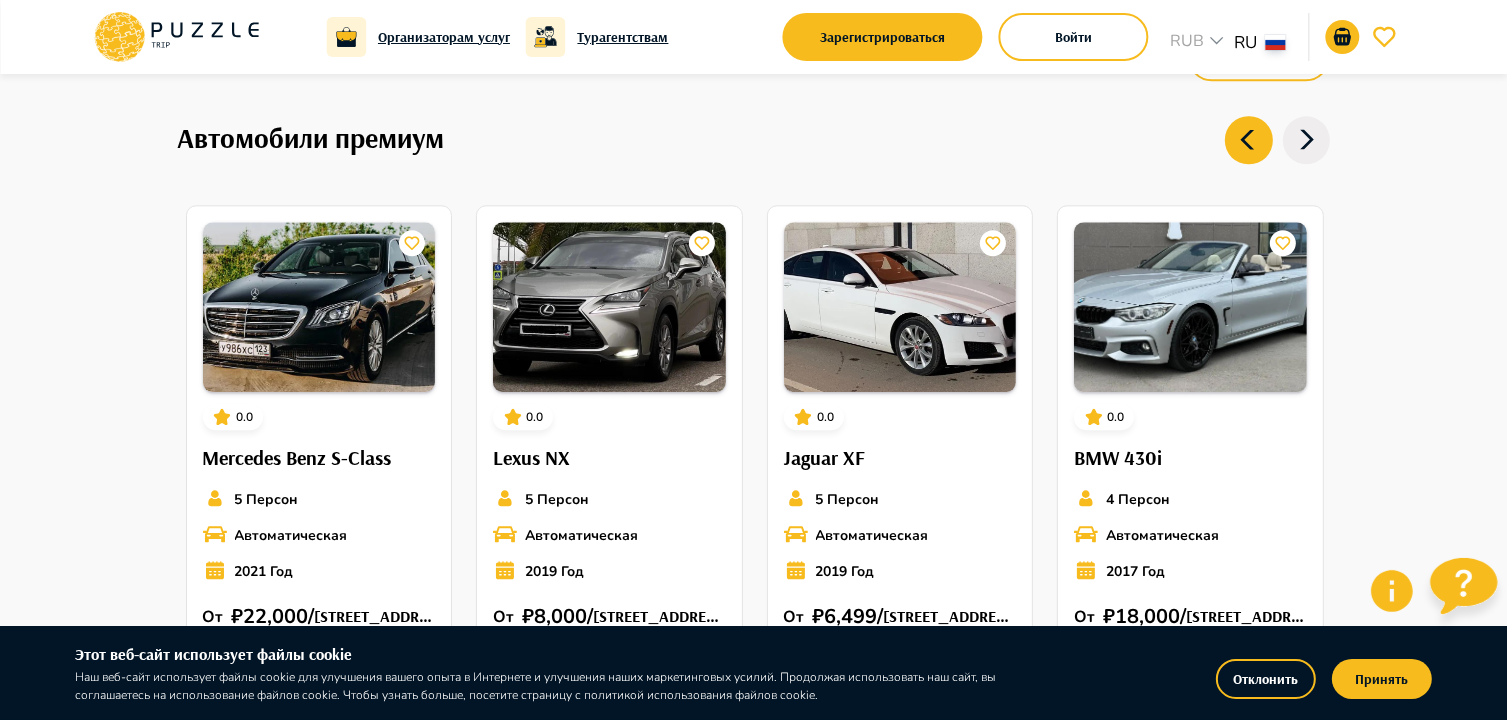 click 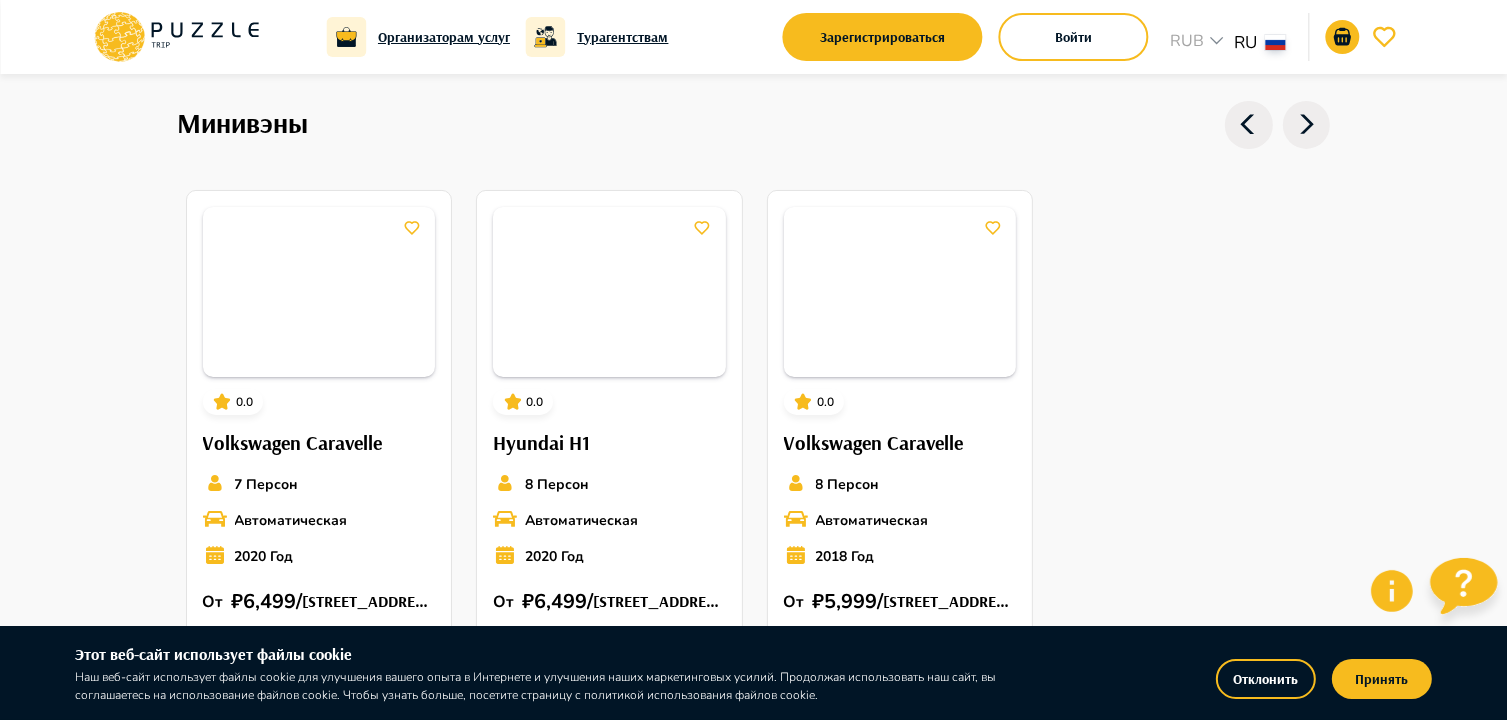 scroll, scrollTop: 6779, scrollLeft: 0, axis: vertical 